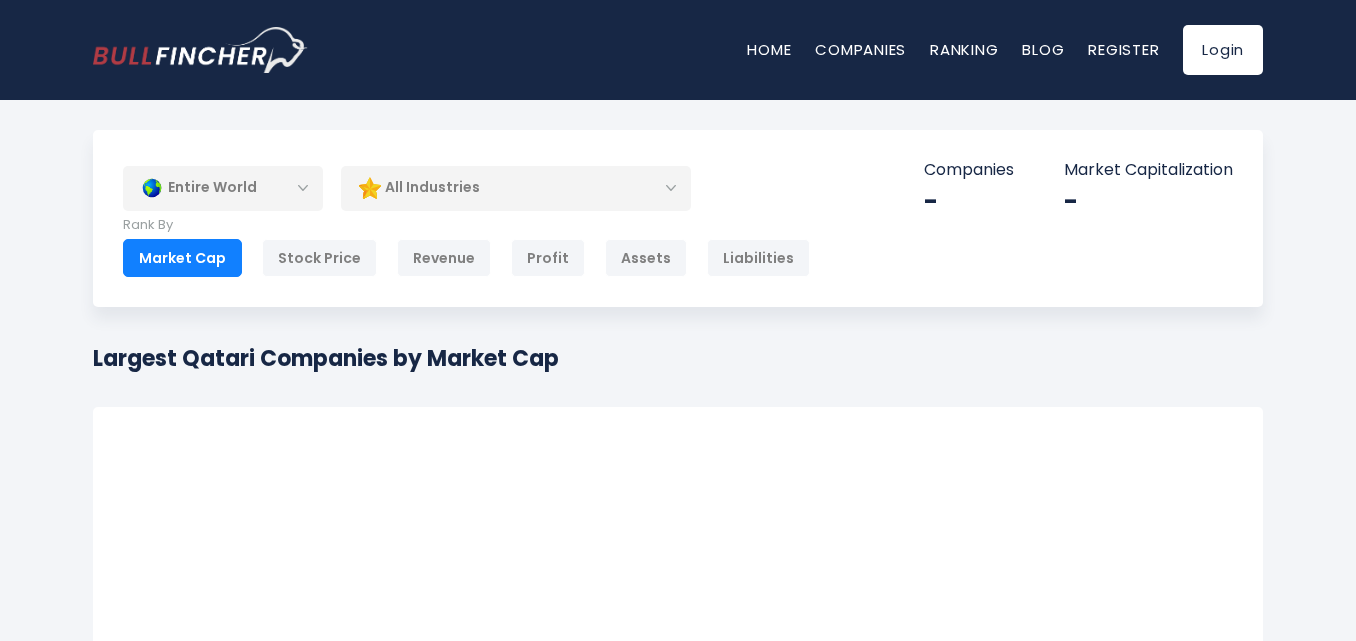 scroll, scrollTop: 176, scrollLeft: 0, axis: vertical 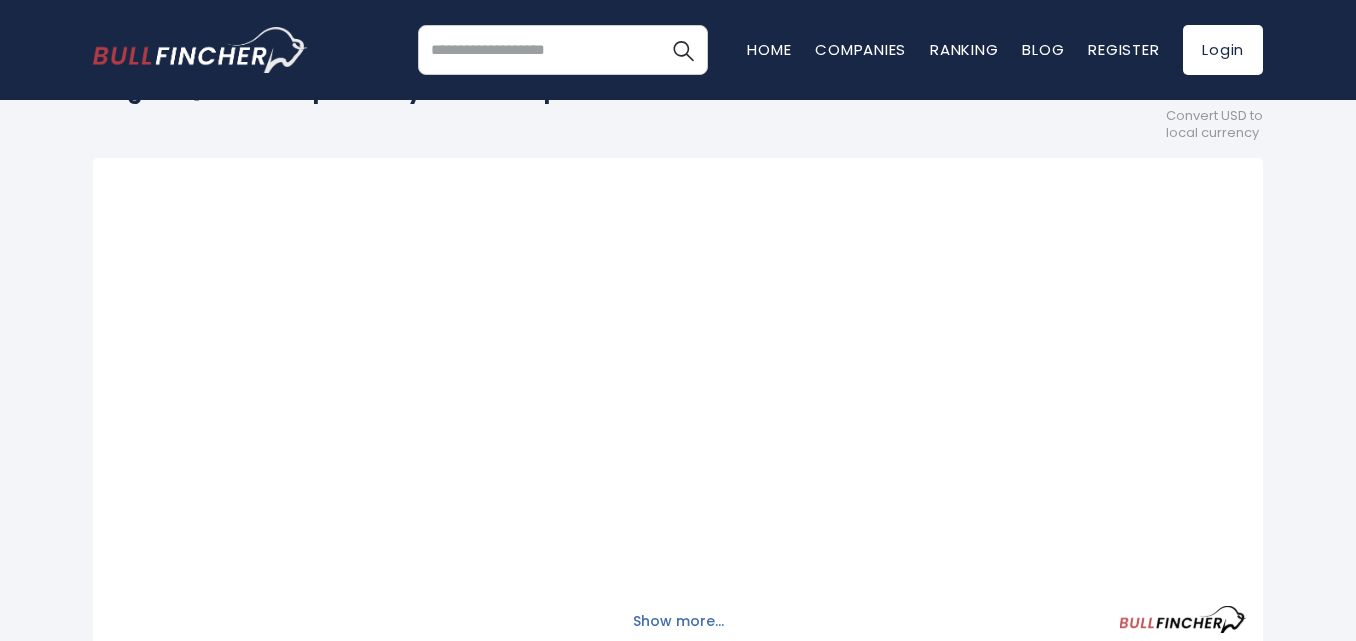 click on "Show more..." at bounding box center (678, 621) 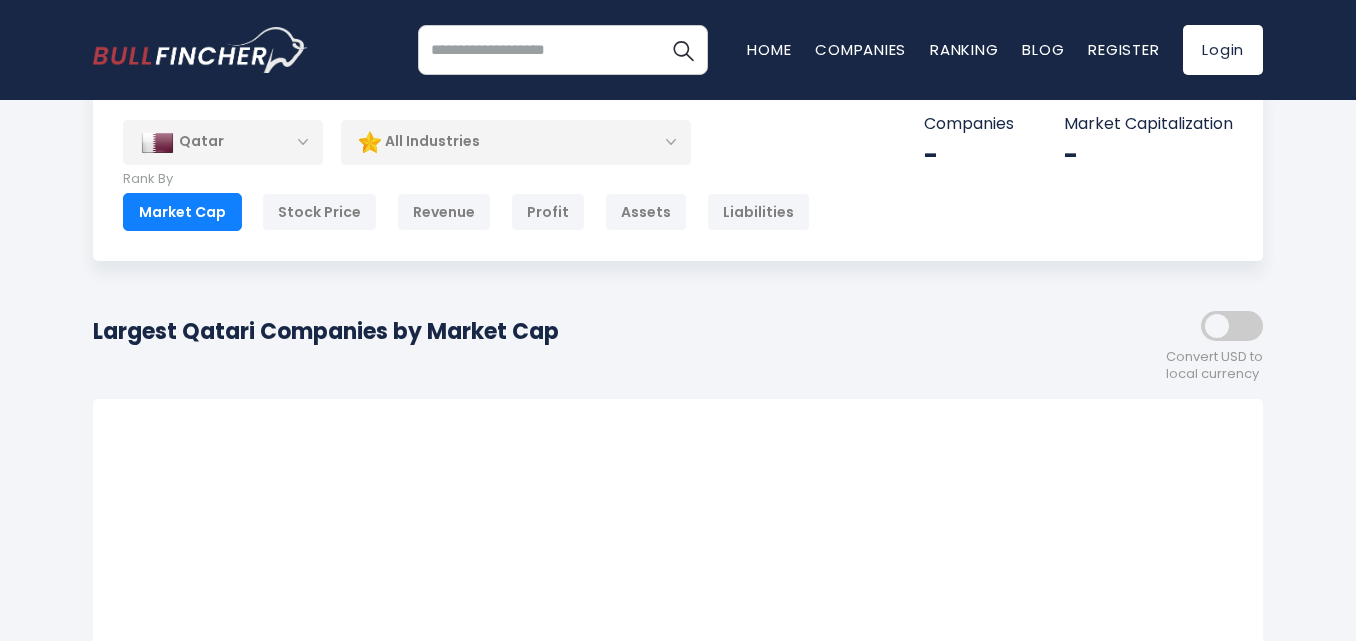 scroll, scrollTop: 0, scrollLeft: 0, axis: both 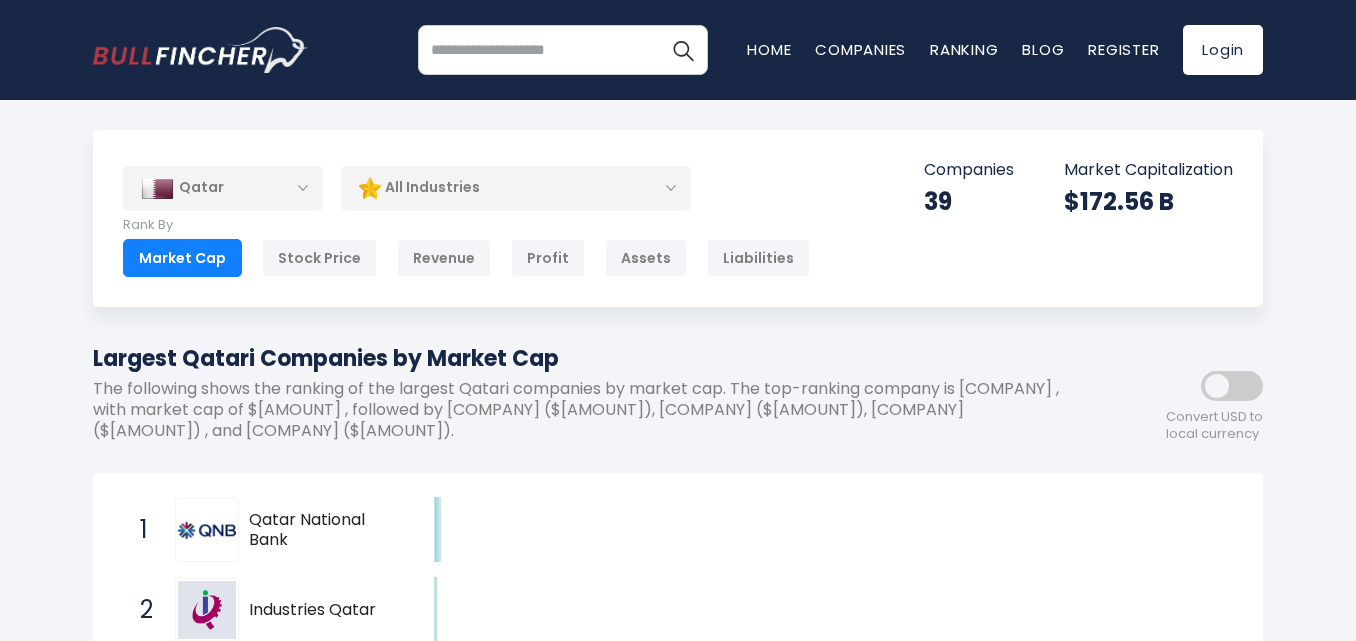 click on "All Industries" at bounding box center [516, 188] 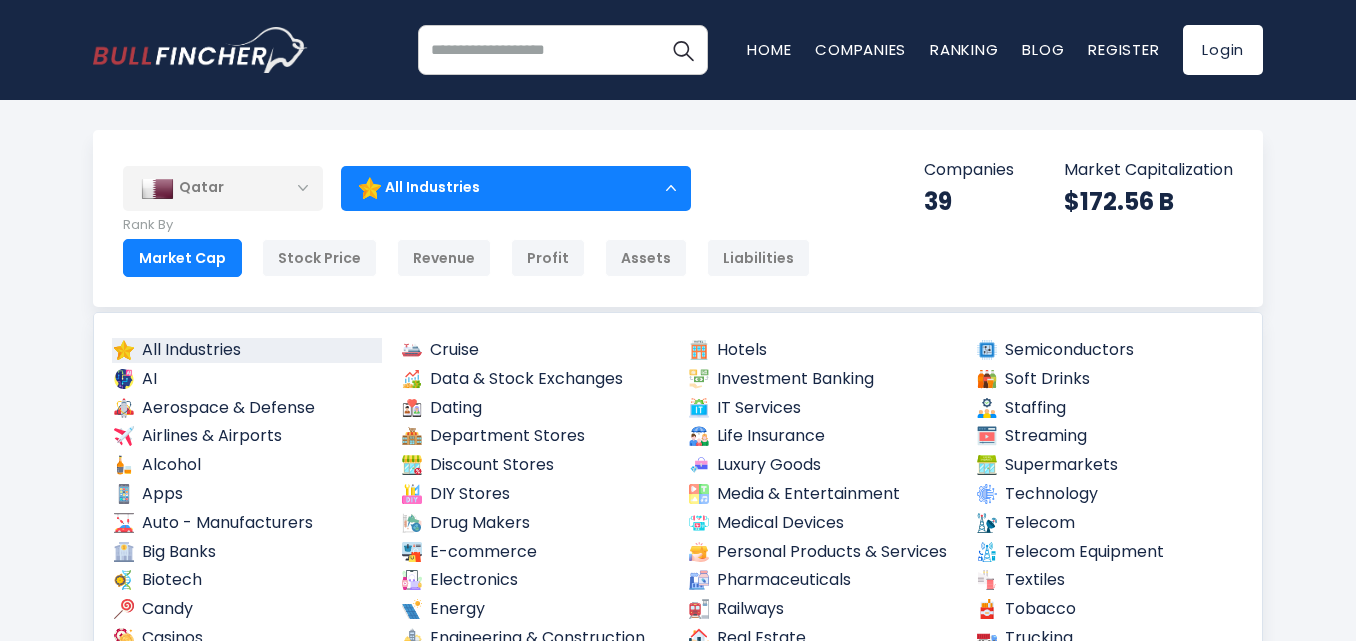 click on "All Industries" at bounding box center [516, 188] 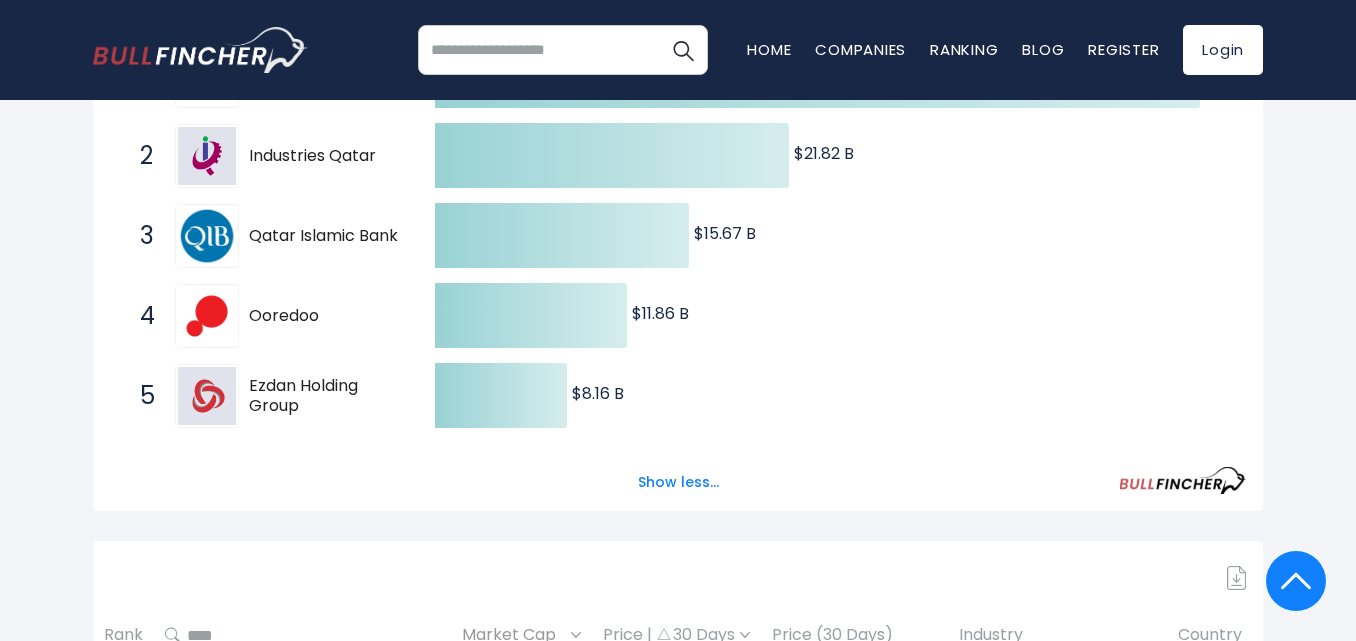 scroll, scrollTop: 463, scrollLeft: 0, axis: vertical 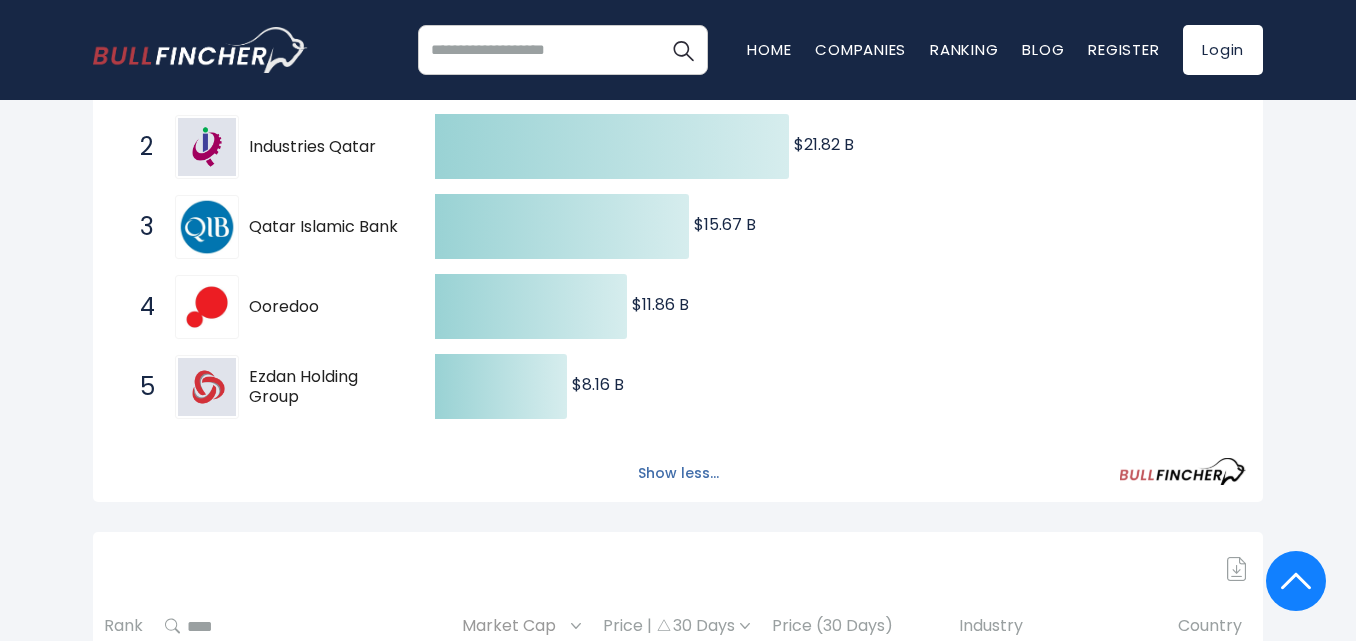 click on "Show less..." at bounding box center (678, 473) 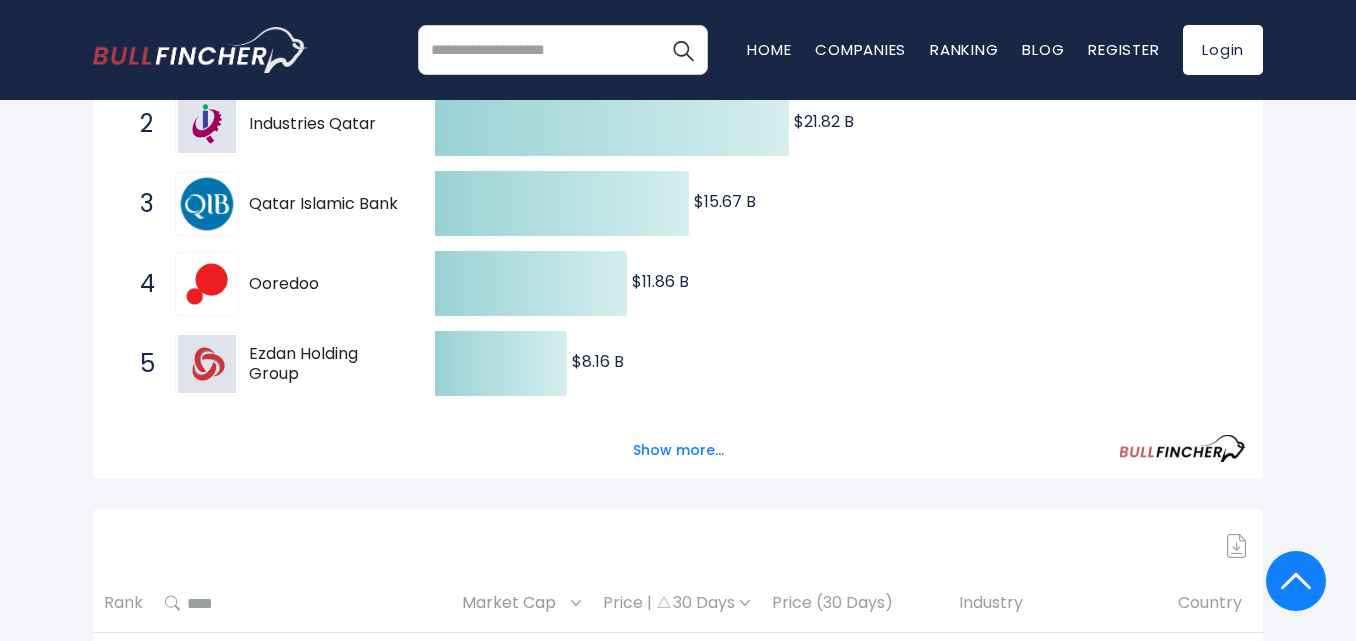 scroll, scrollTop: 503, scrollLeft: 0, axis: vertical 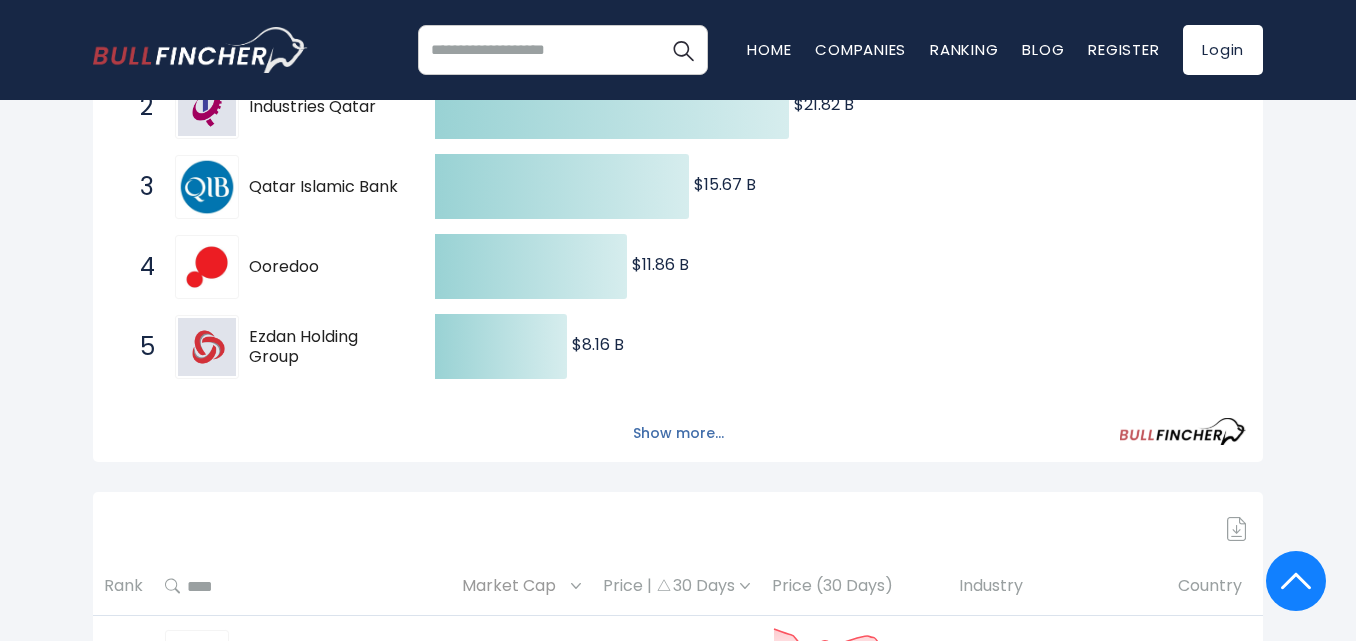click on "Show more..." at bounding box center [678, 433] 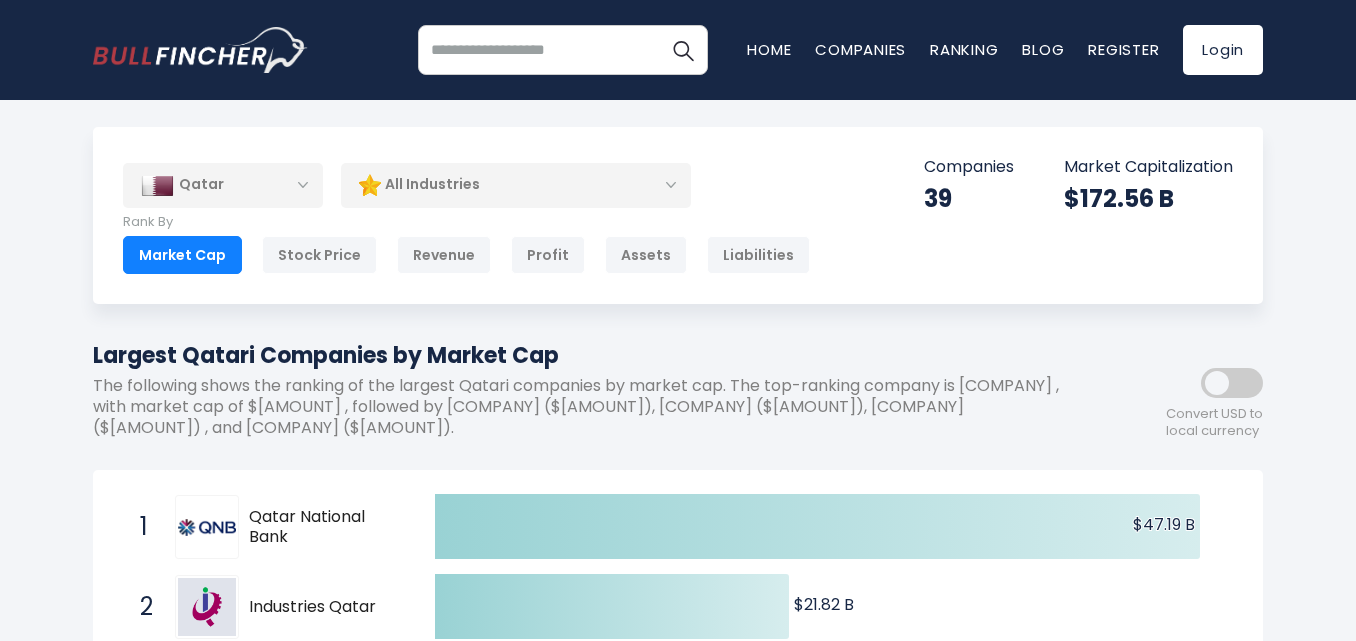 scroll, scrollTop: 0, scrollLeft: 0, axis: both 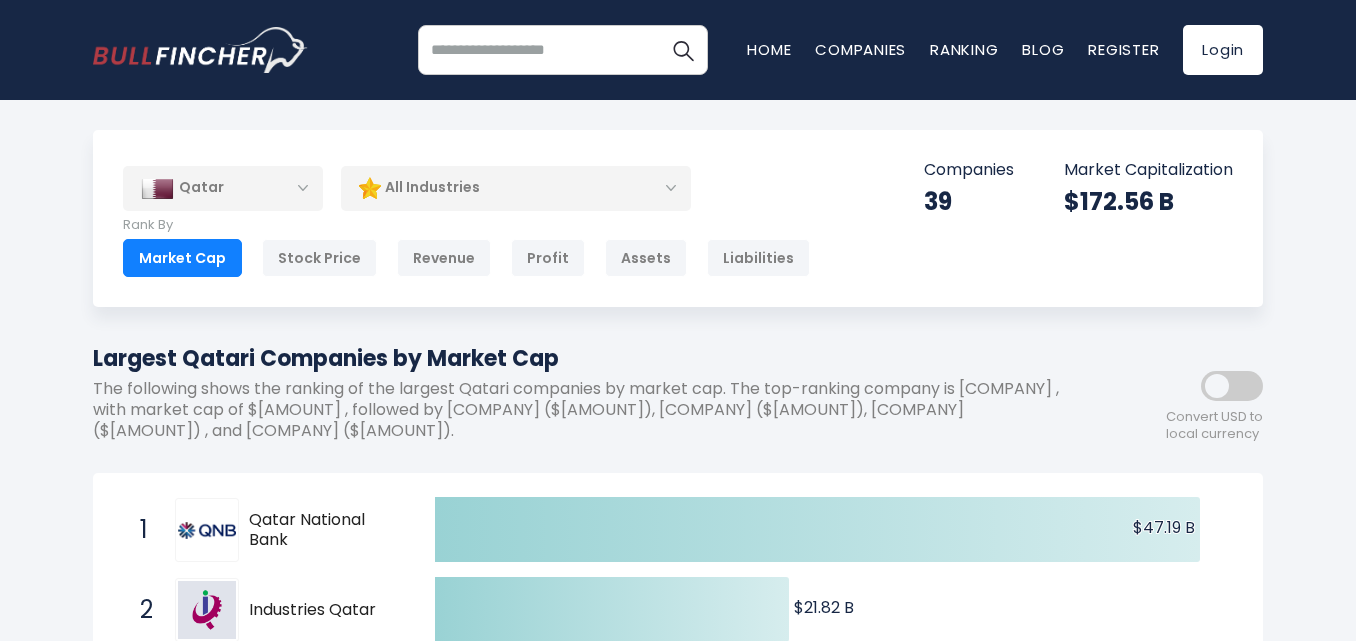 click on "All Industries" at bounding box center [516, 188] 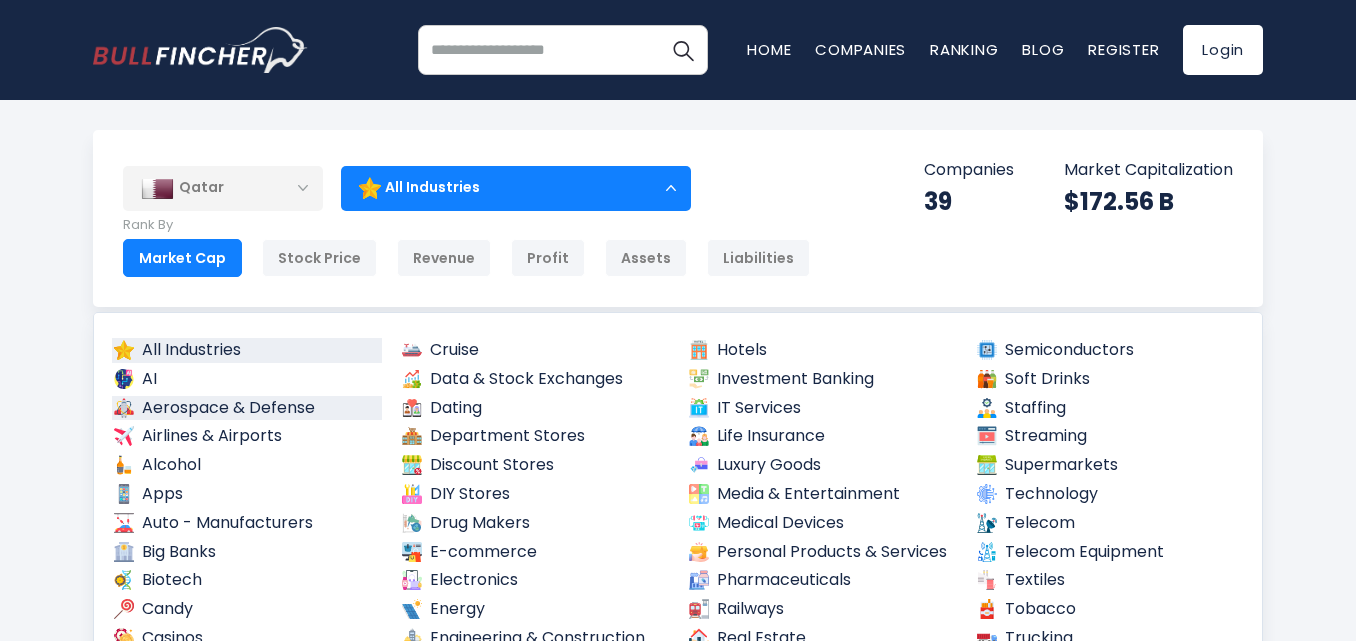 click on "Aerospace & Defense" at bounding box center (247, 408) 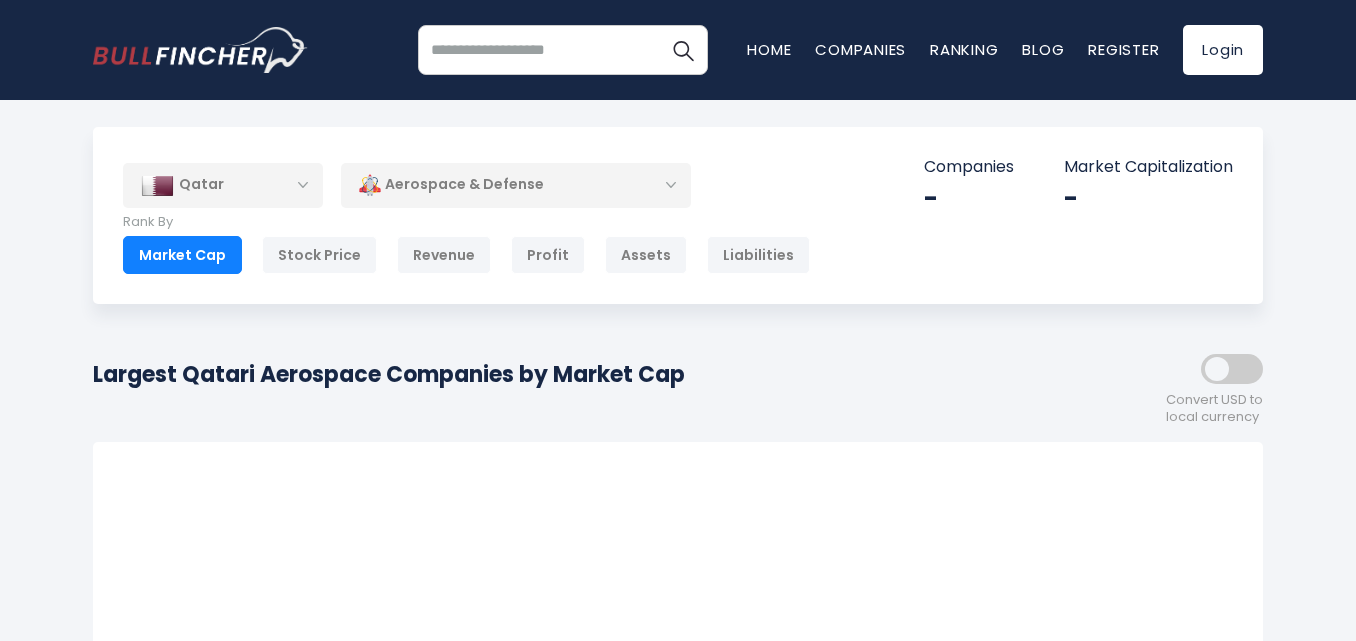 scroll, scrollTop: 0, scrollLeft: 0, axis: both 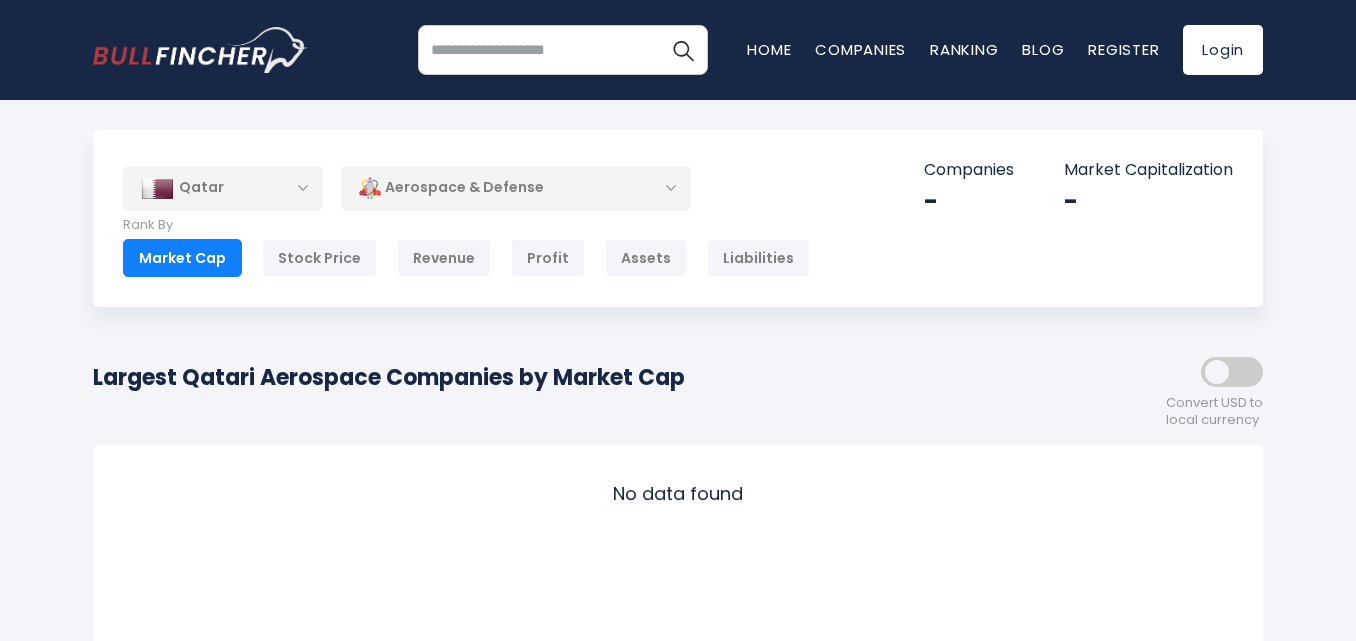 click on "Aerospace & Defense" at bounding box center (516, 188) 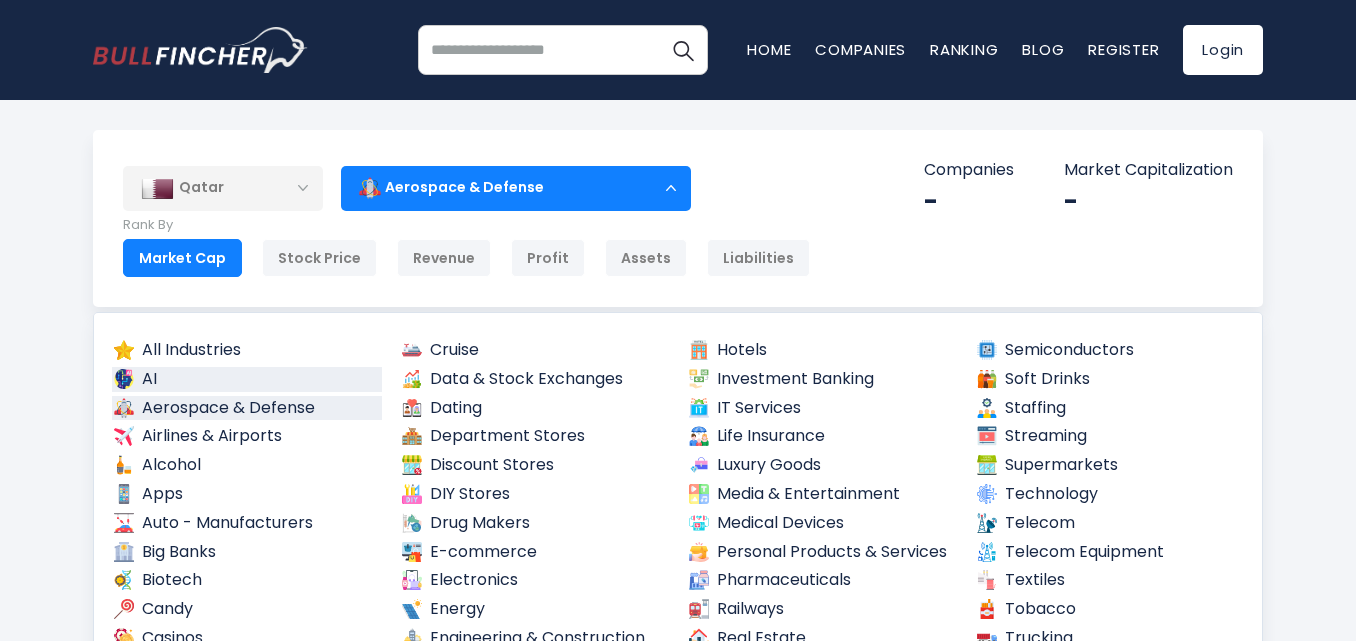 click on "AI" at bounding box center (247, 379) 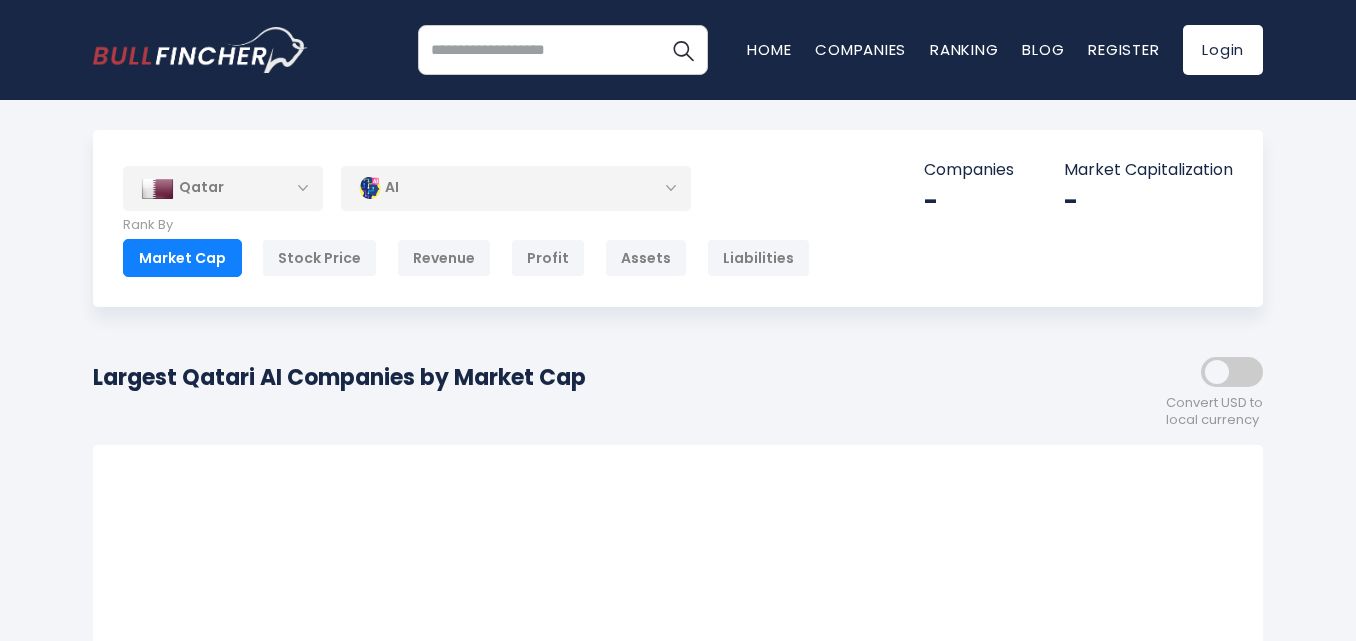scroll, scrollTop: 0, scrollLeft: 0, axis: both 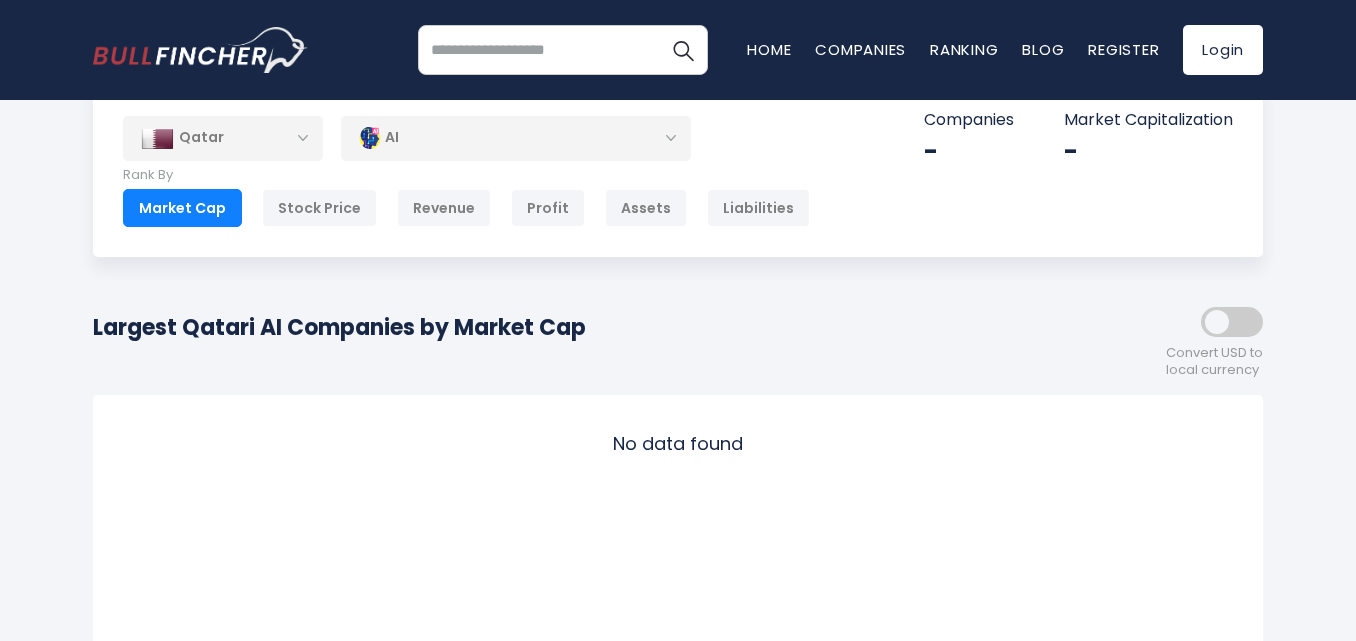 click on "AI" at bounding box center [516, 138] 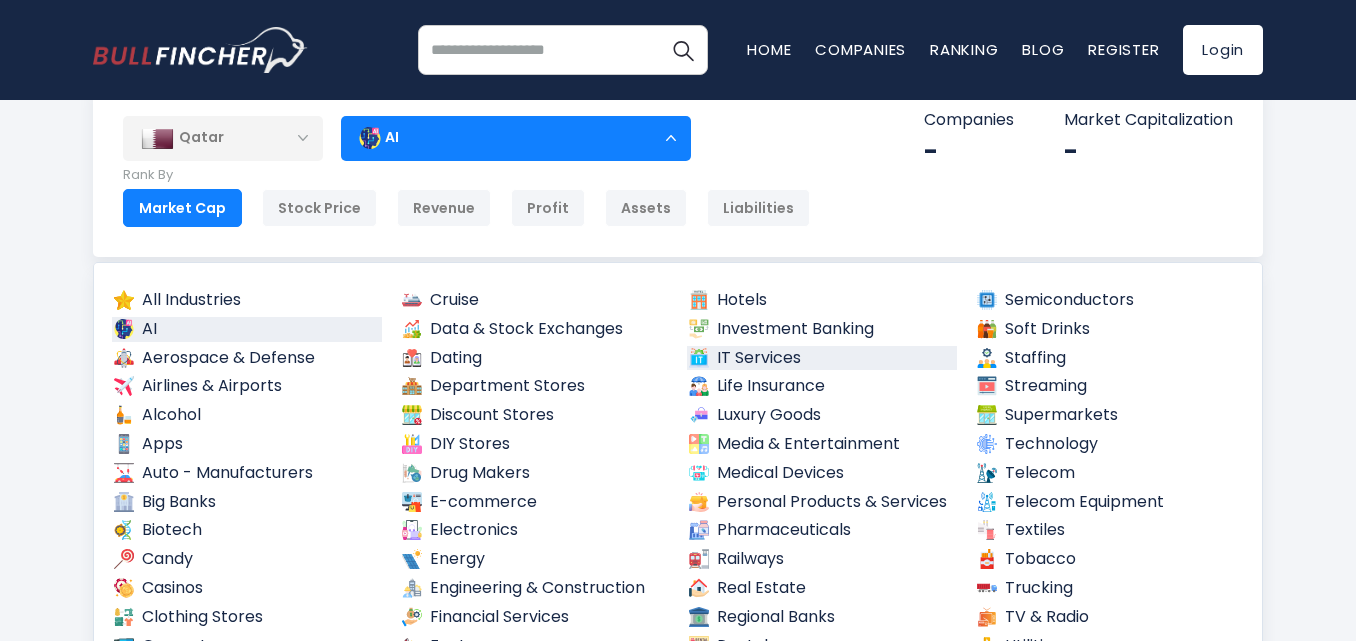 click on "IT Services" at bounding box center (822, 358) 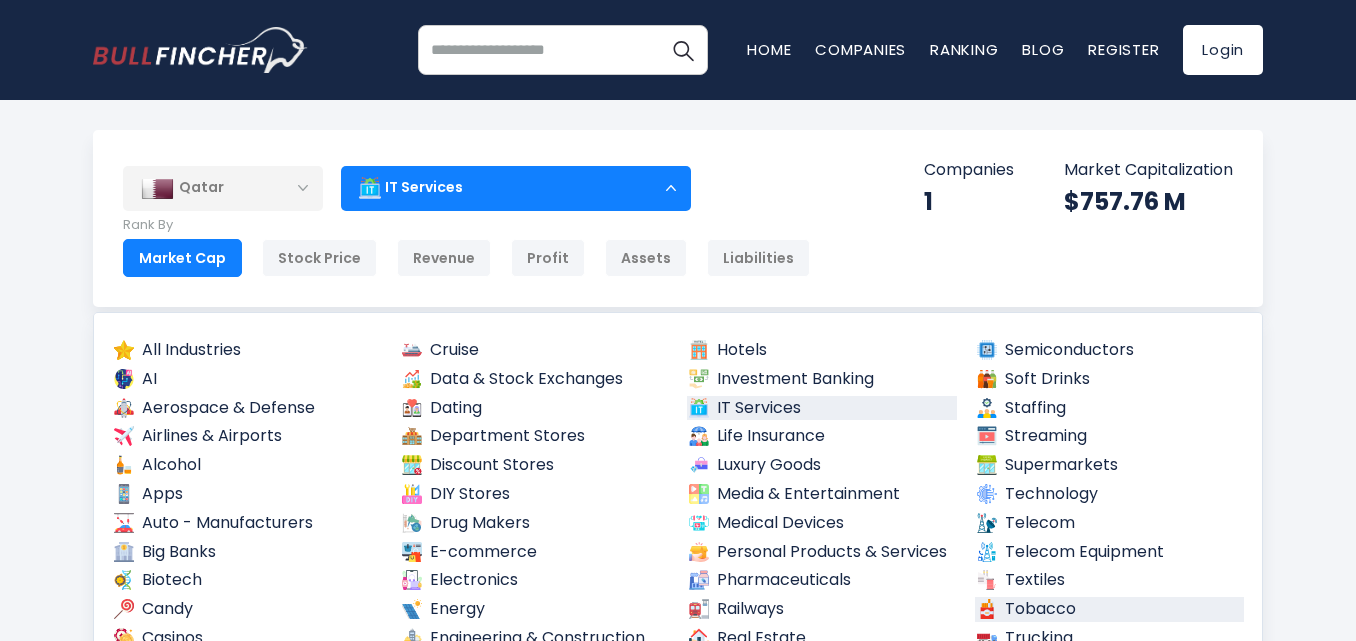 scroll, scrollTop: 0, scrollLeft: 0, axis: both 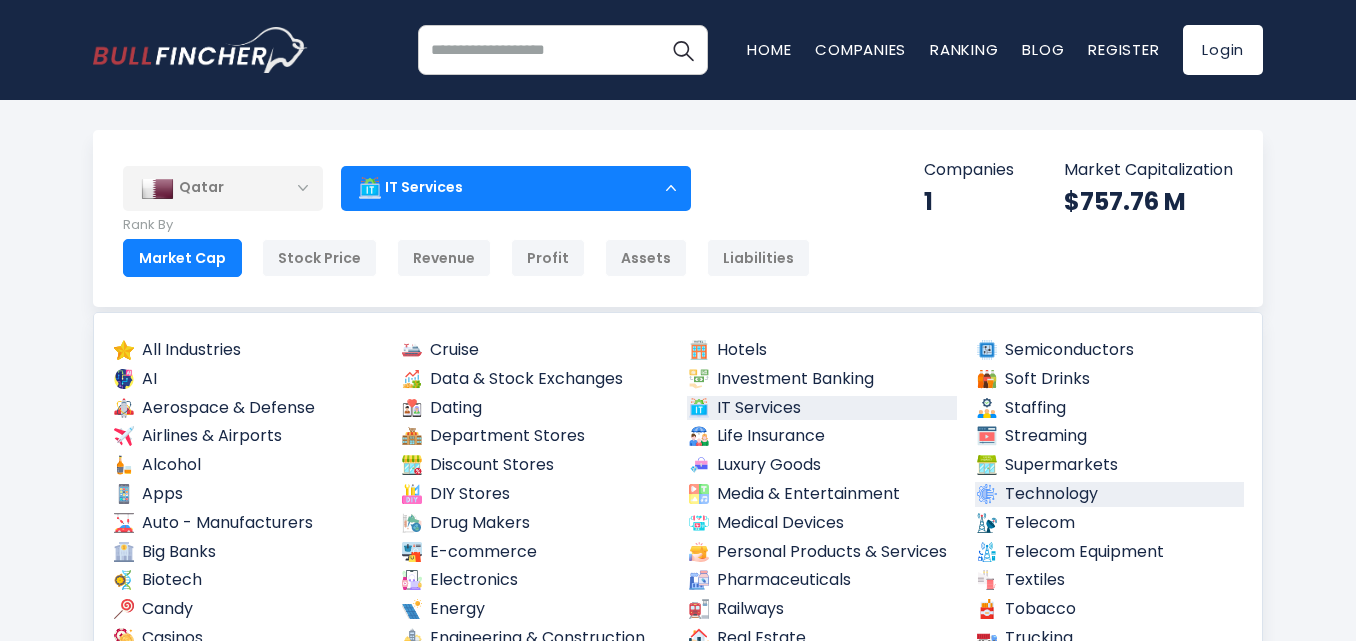 click on "Technology" at bounding box center (1110, 494) 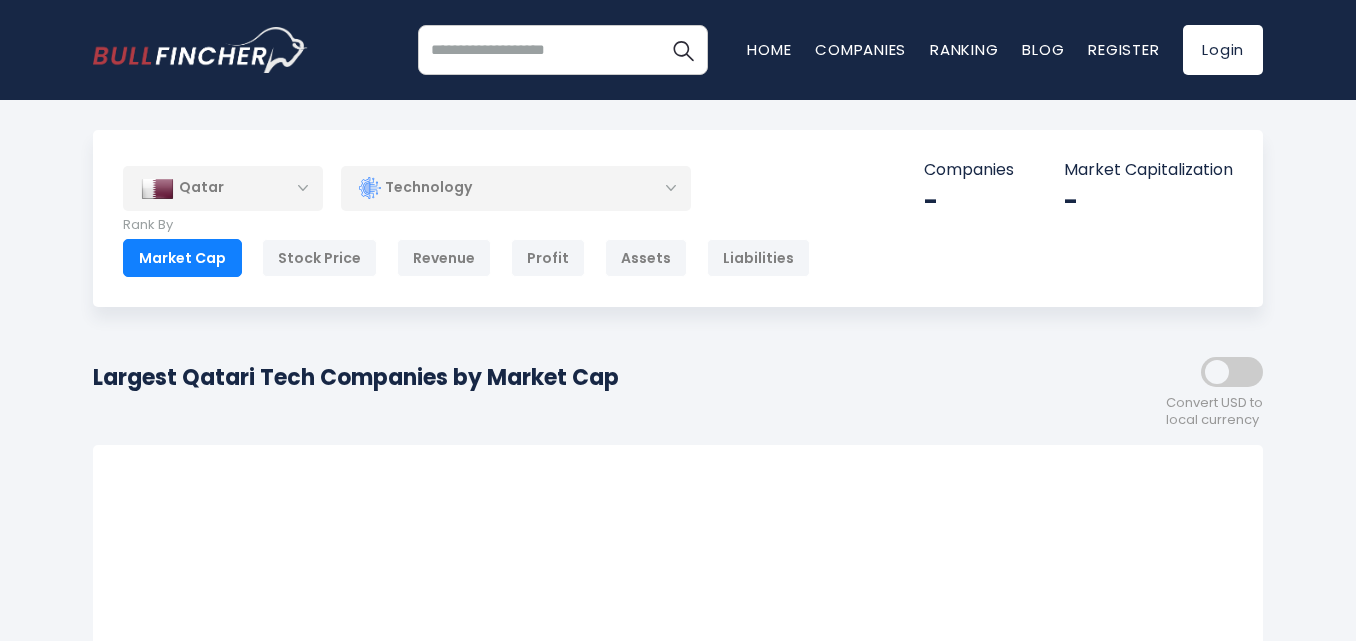 scroll, scrollTop: 0, scrollLeft: 0, axis: both 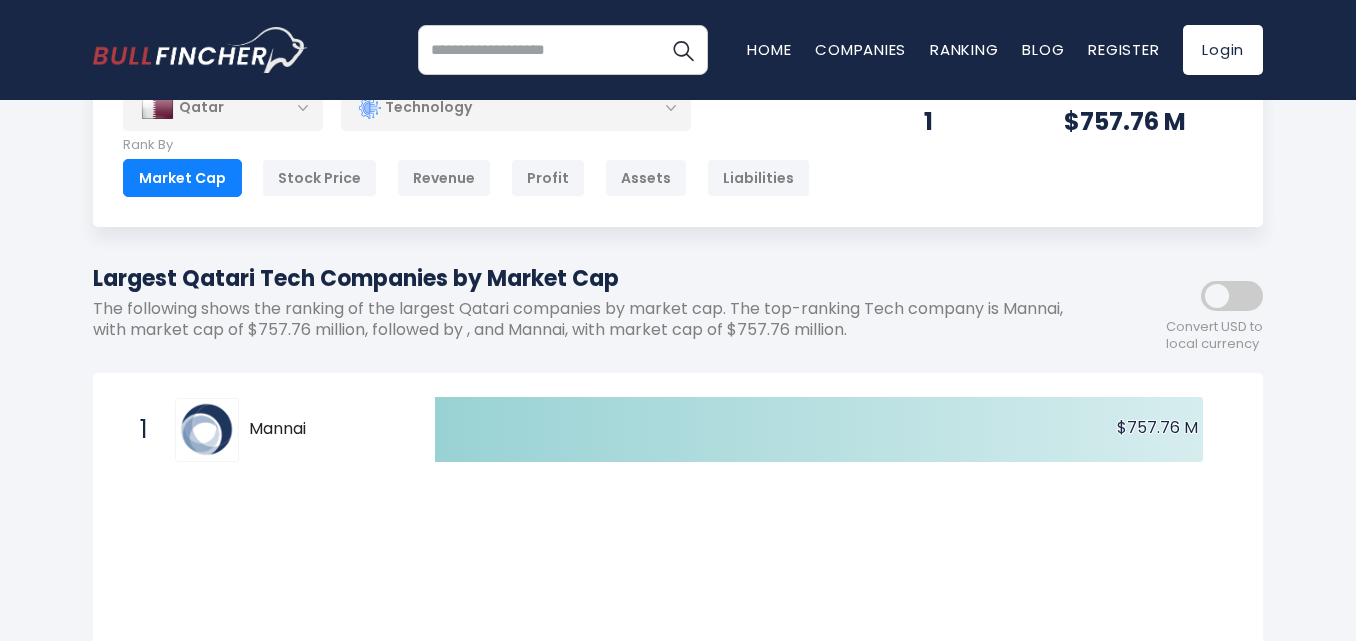 click on "Technology" at bounding box center [516, 108] 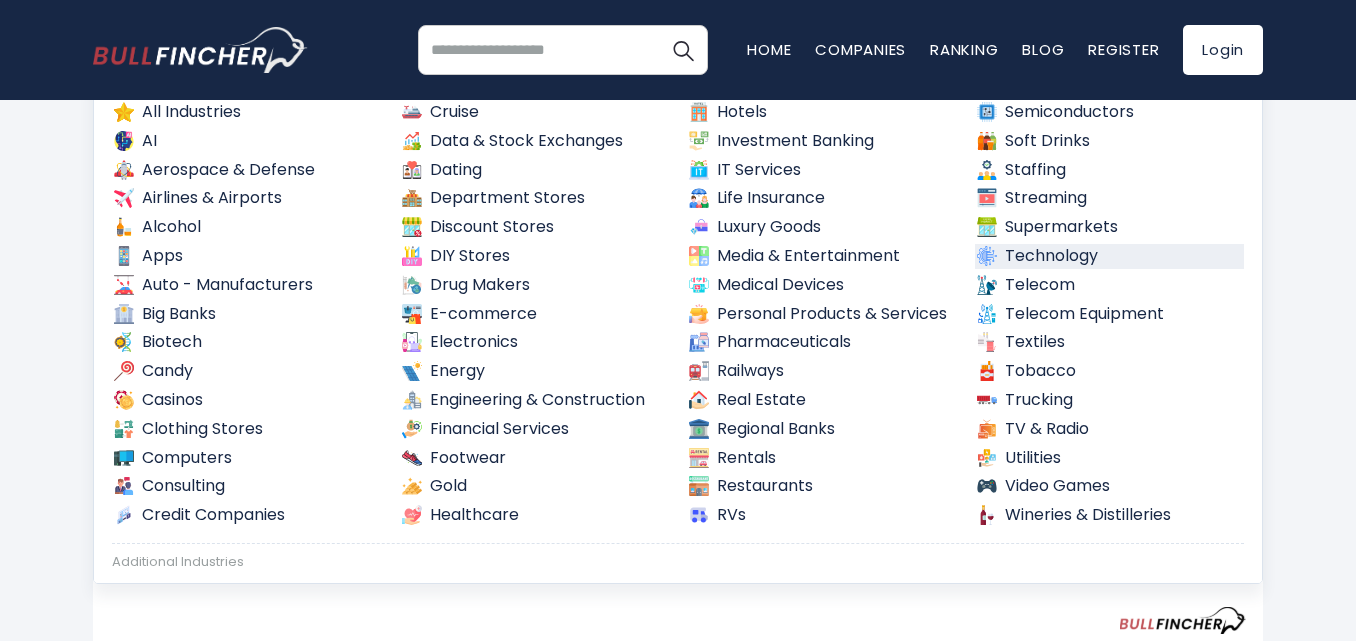 scroll, scrollTop: 227, scrollLeft: 0, axis: vertical 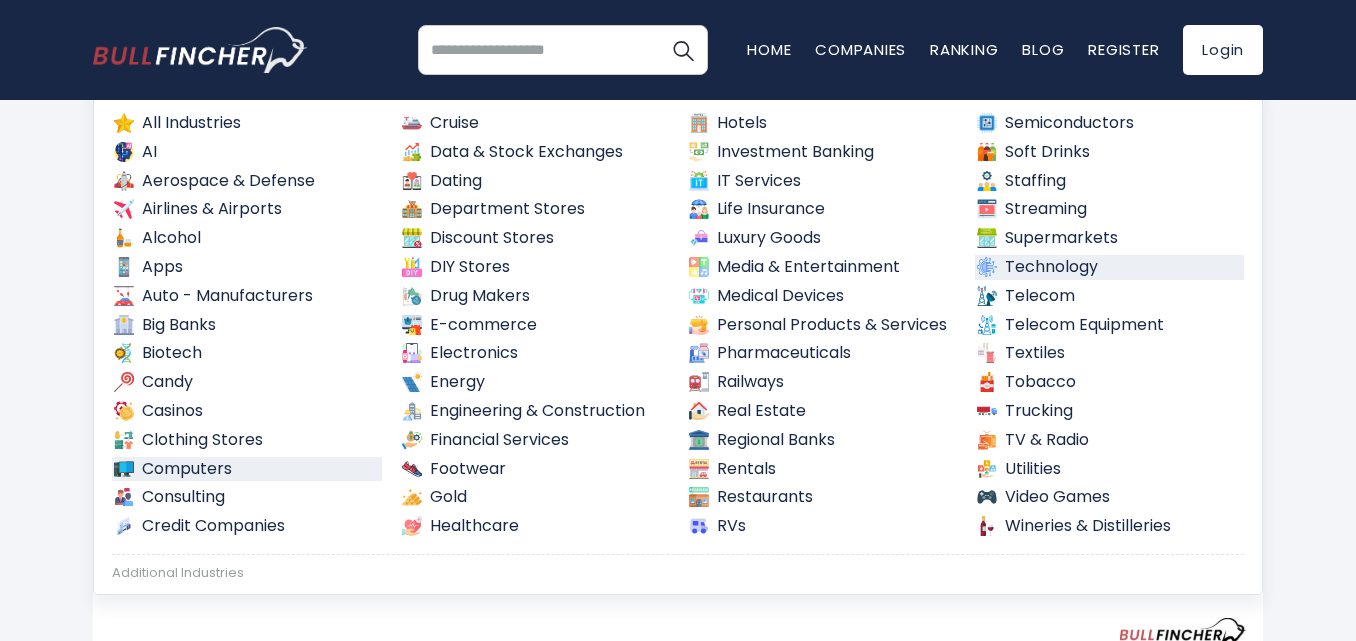 click on "Computers" at bounding box center [247, 469] 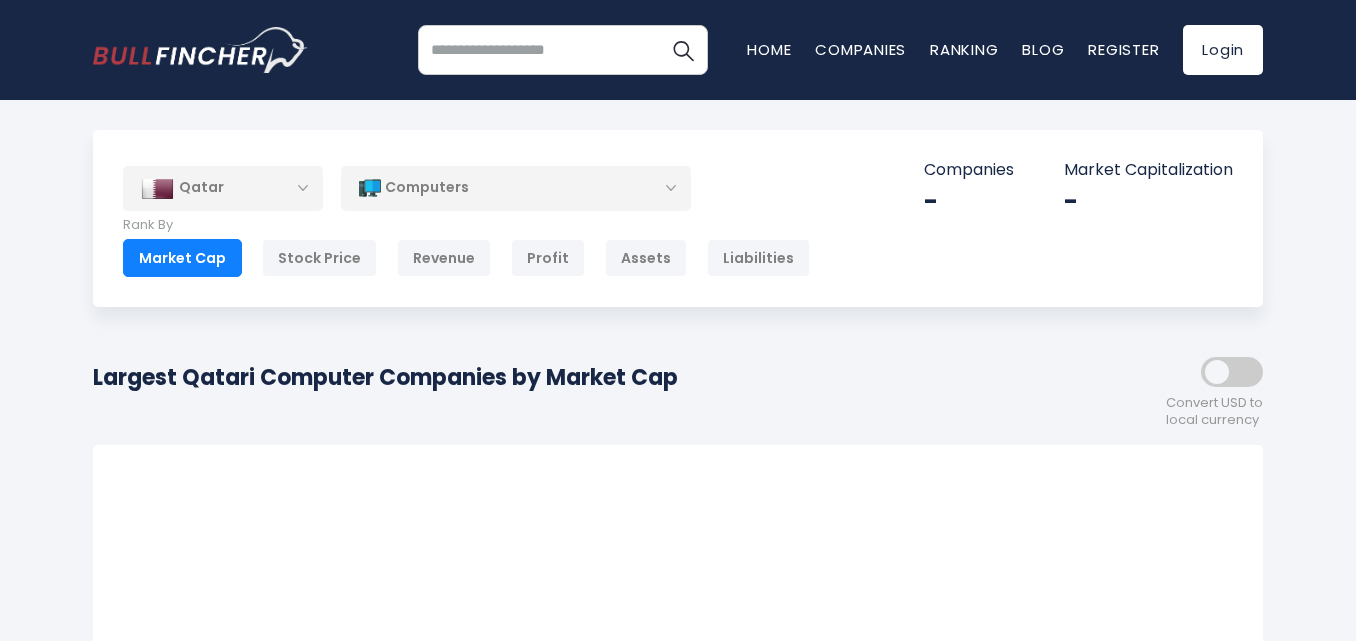 scroll, scrollTop: 0, scrollLeft: 0, axis: both 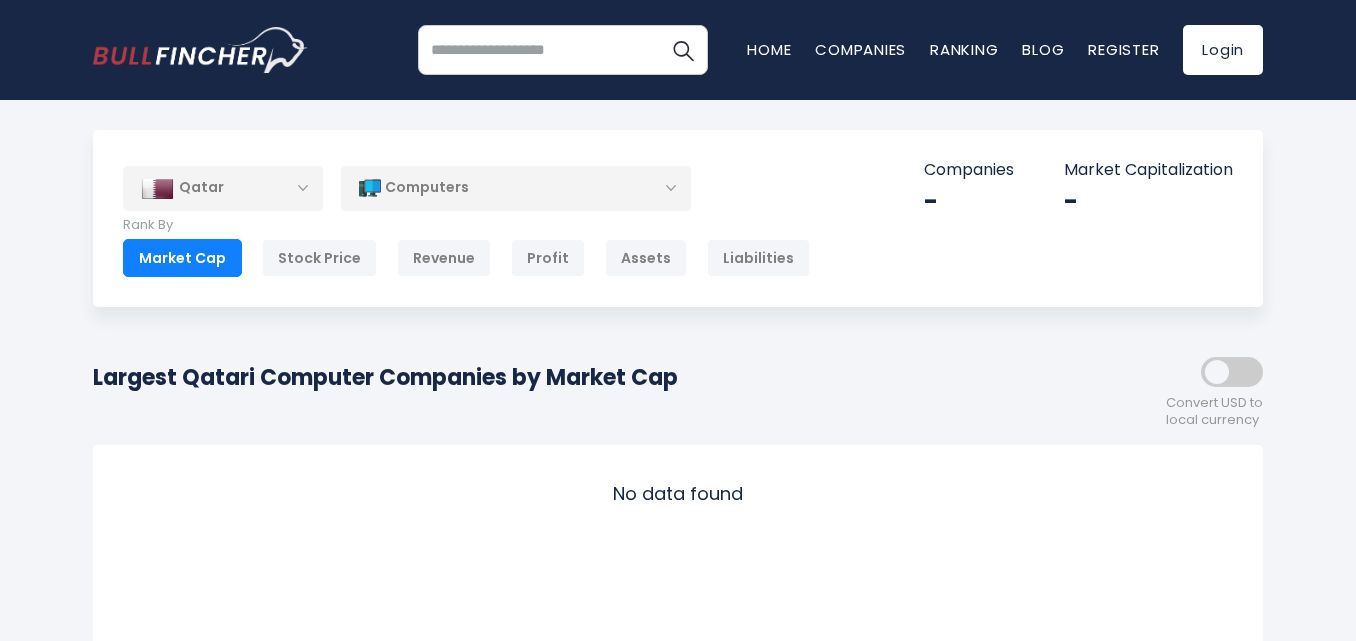 click on "Computers" at bounding box center (516, 188) 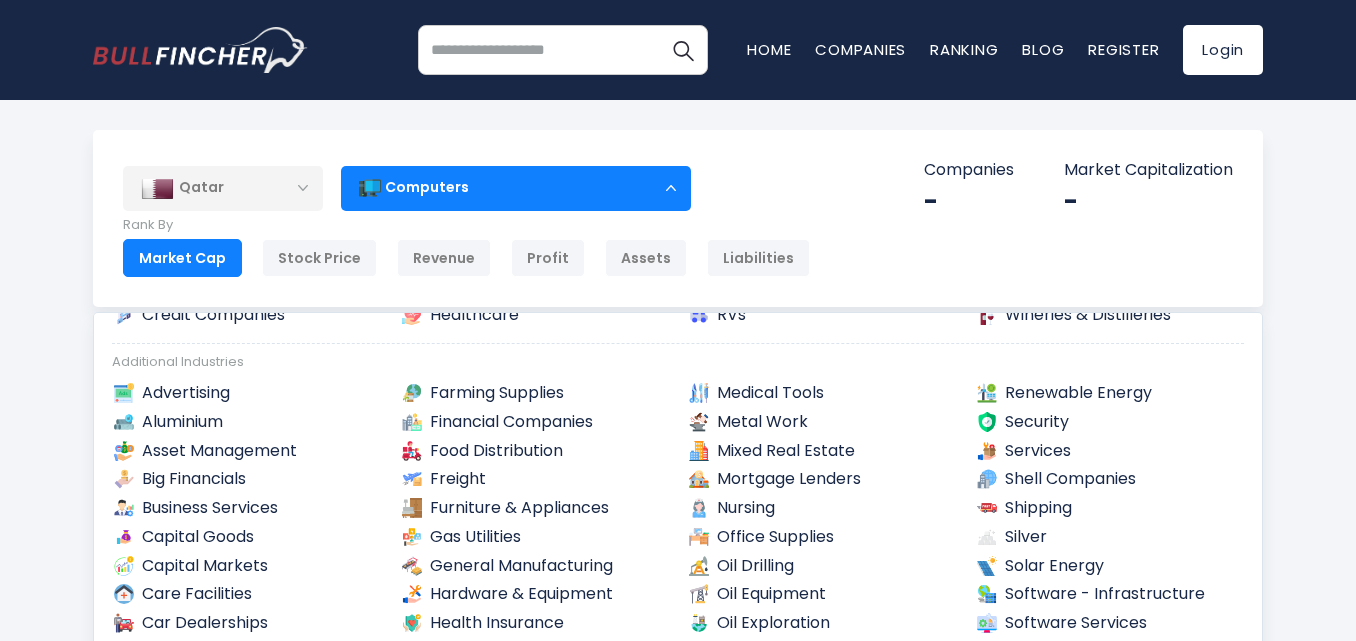 scroll, scrollTop: 450, scrollLeft: 0, axis: vertical 